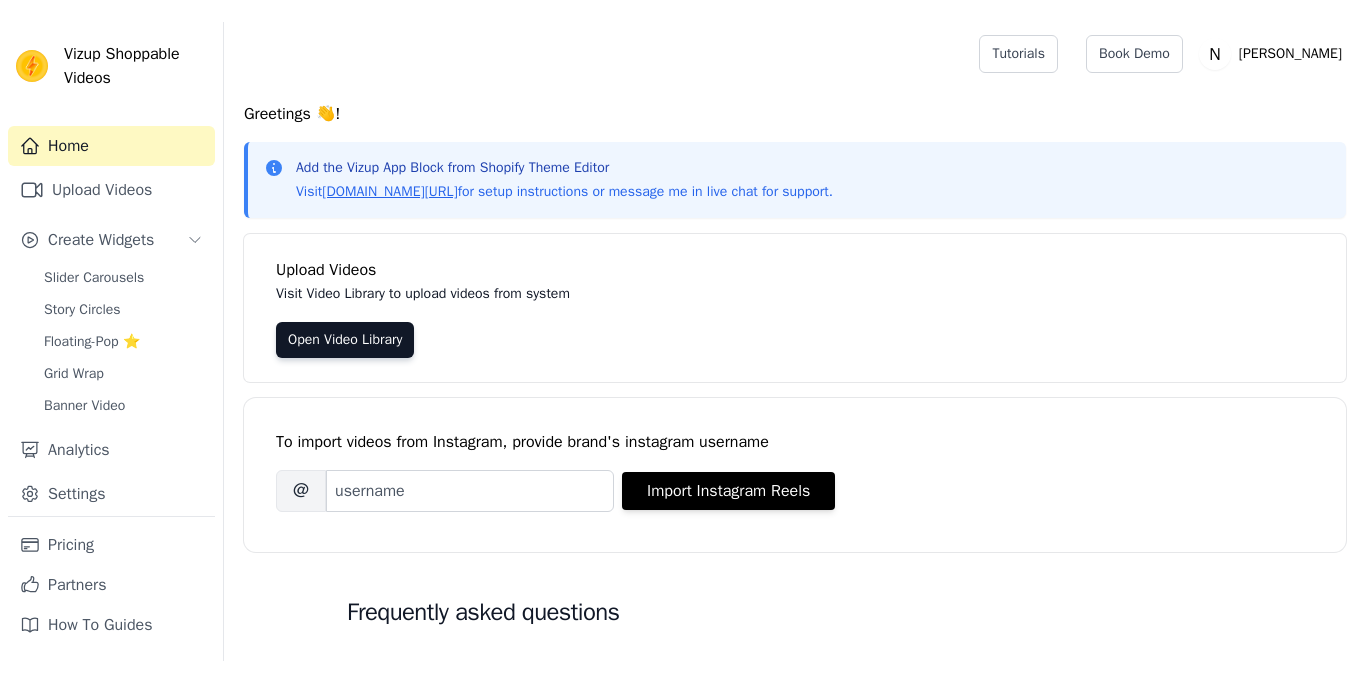 scroll, scrollTop: 0, scrollLeft: 0, axis: both 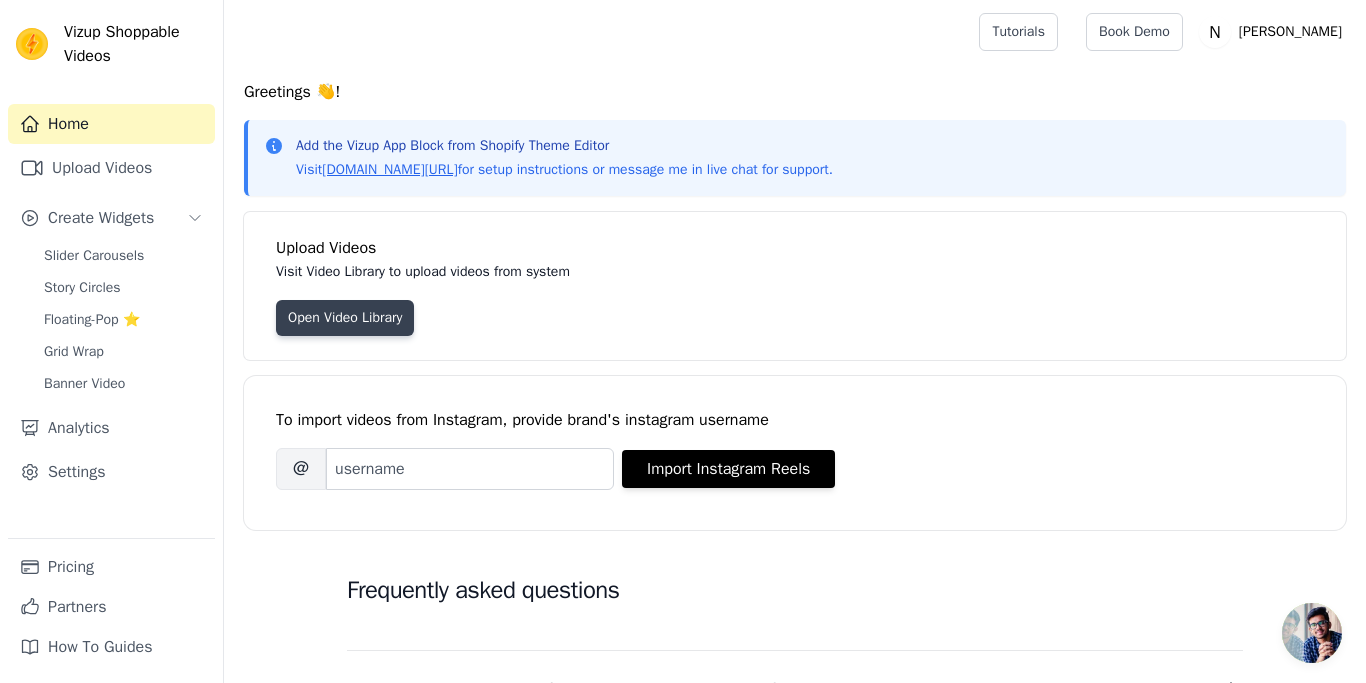 click on "Open Video Library" at bounding box center [345, 318] 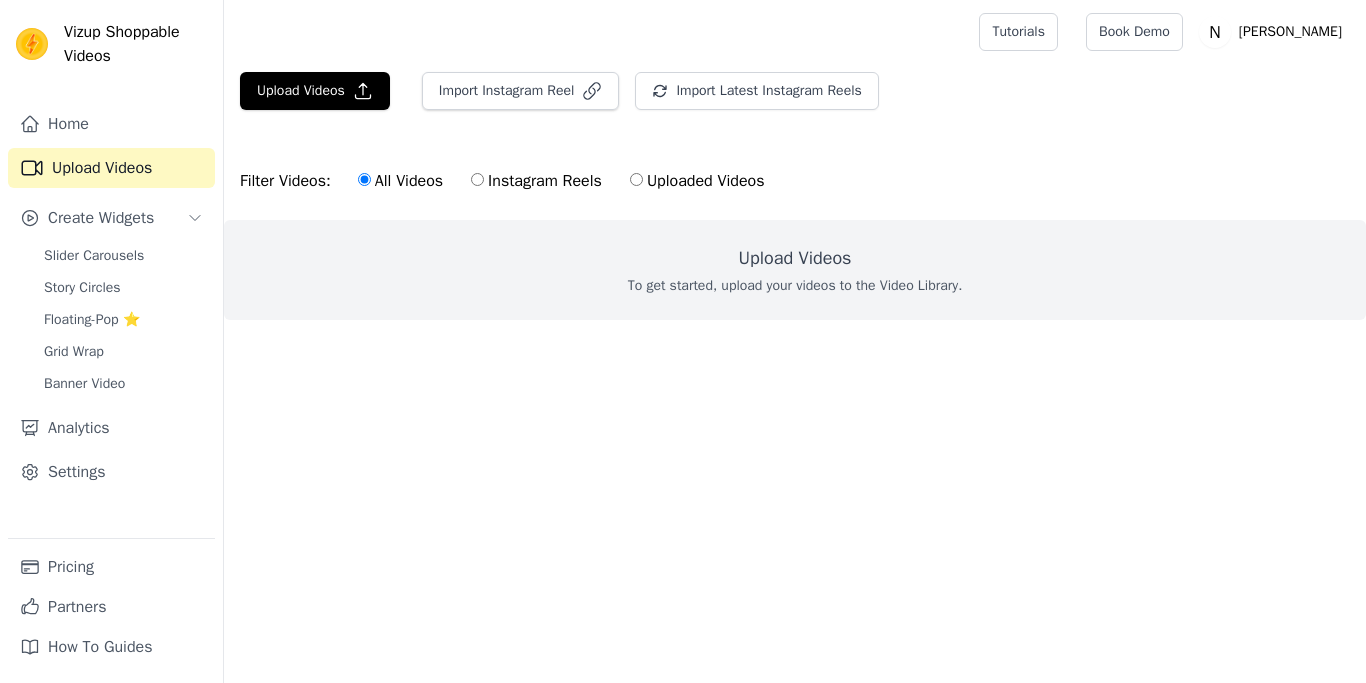 scroll, scrollTop: 0, scrollLeft: 0, axis: both 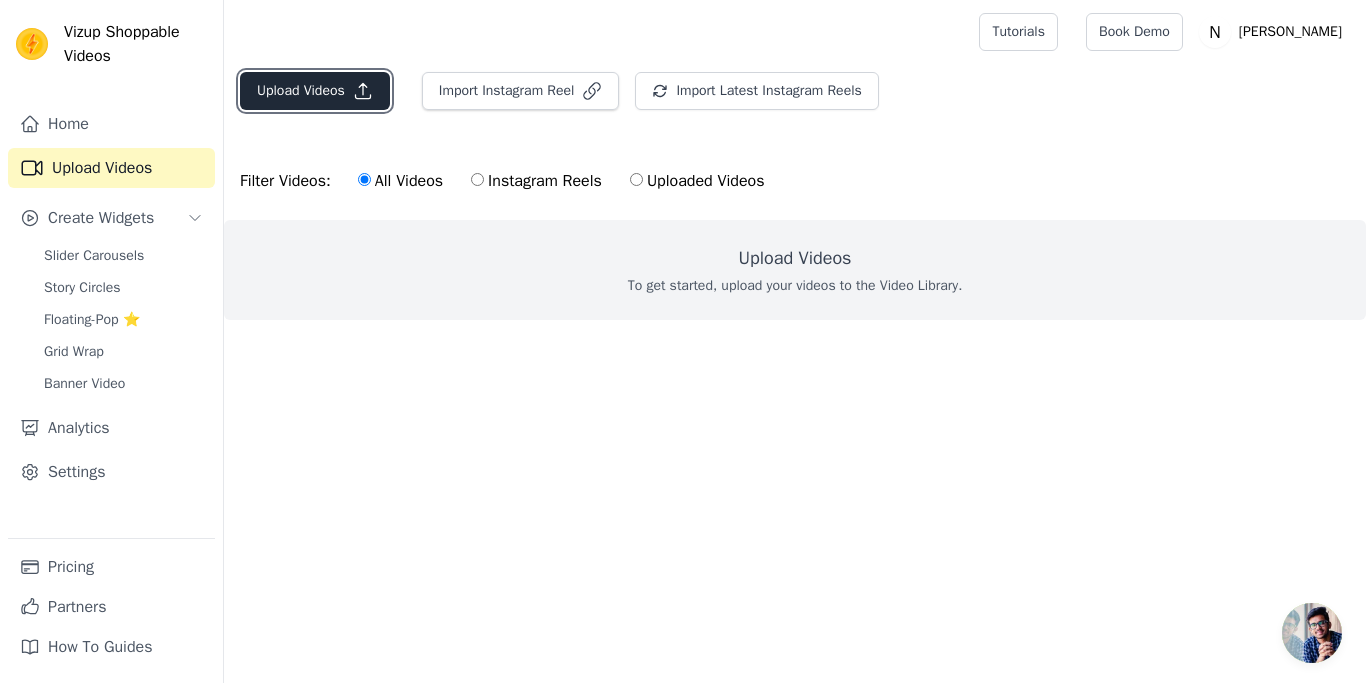 click on "Upload Videos" at bounding box center [315, 91] 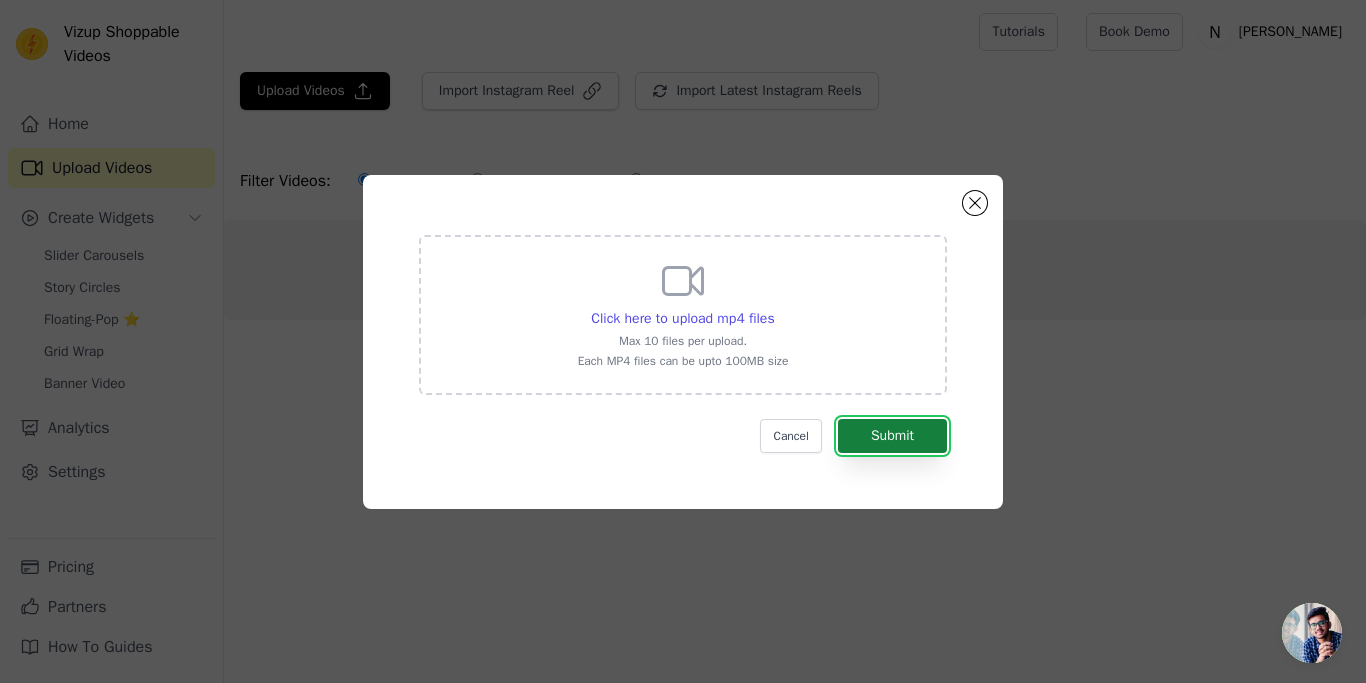 click on "Submit" at bounding box center [892, 436] 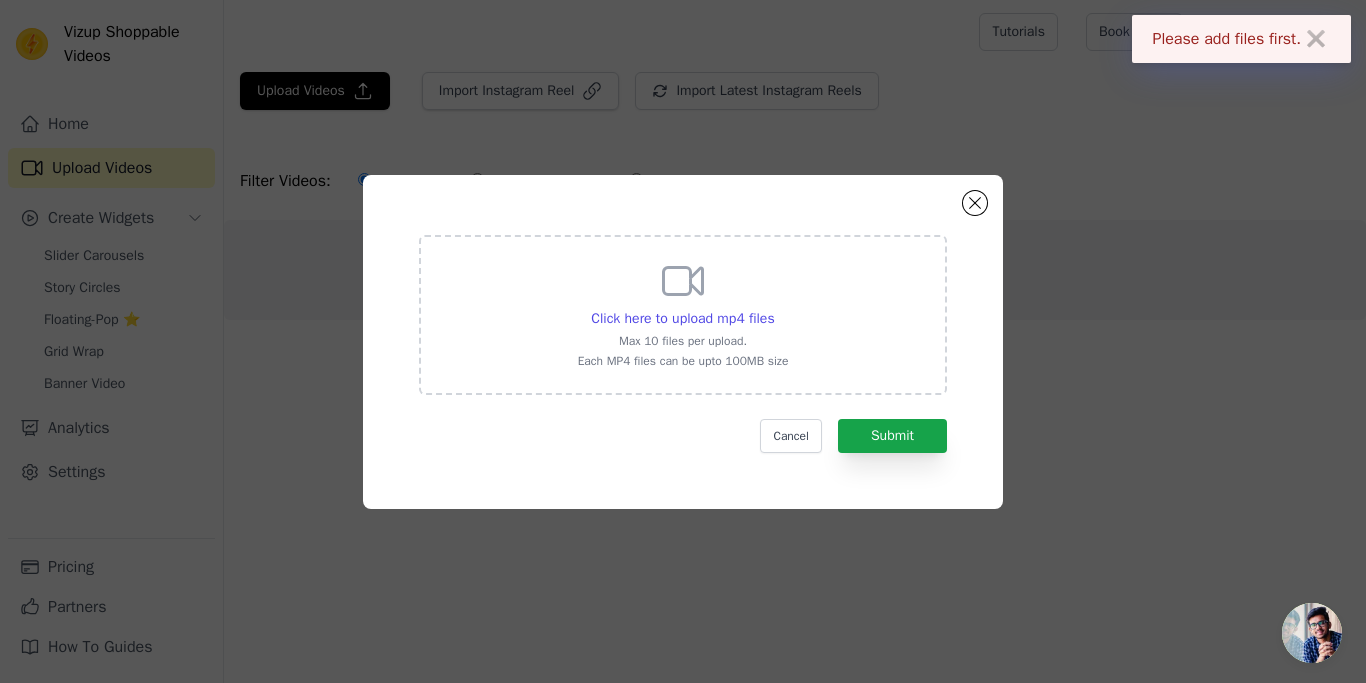 click on "Max 10 files per upload." at bounding box center [683, 341] 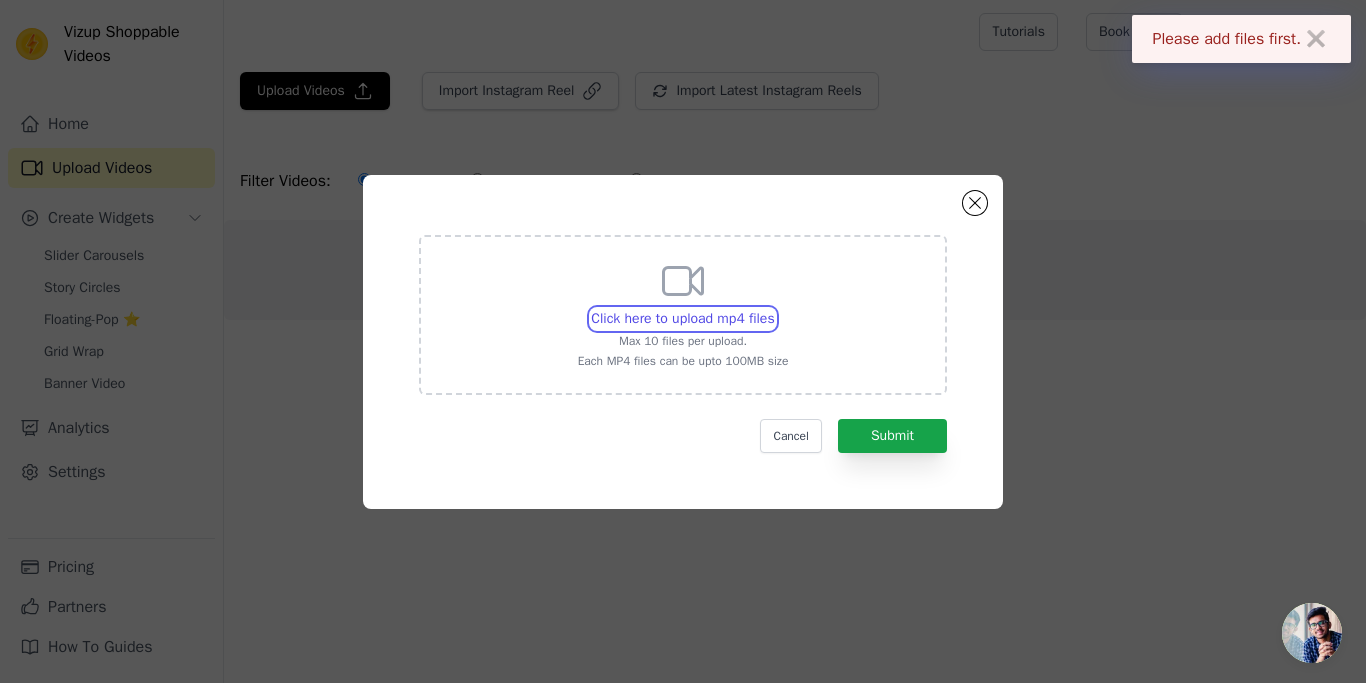 click on "Click here to upload mp4 files     Max 10 files per upload.   Each MP4 files can be upto 100MB size" at bounding box center (774, 308) 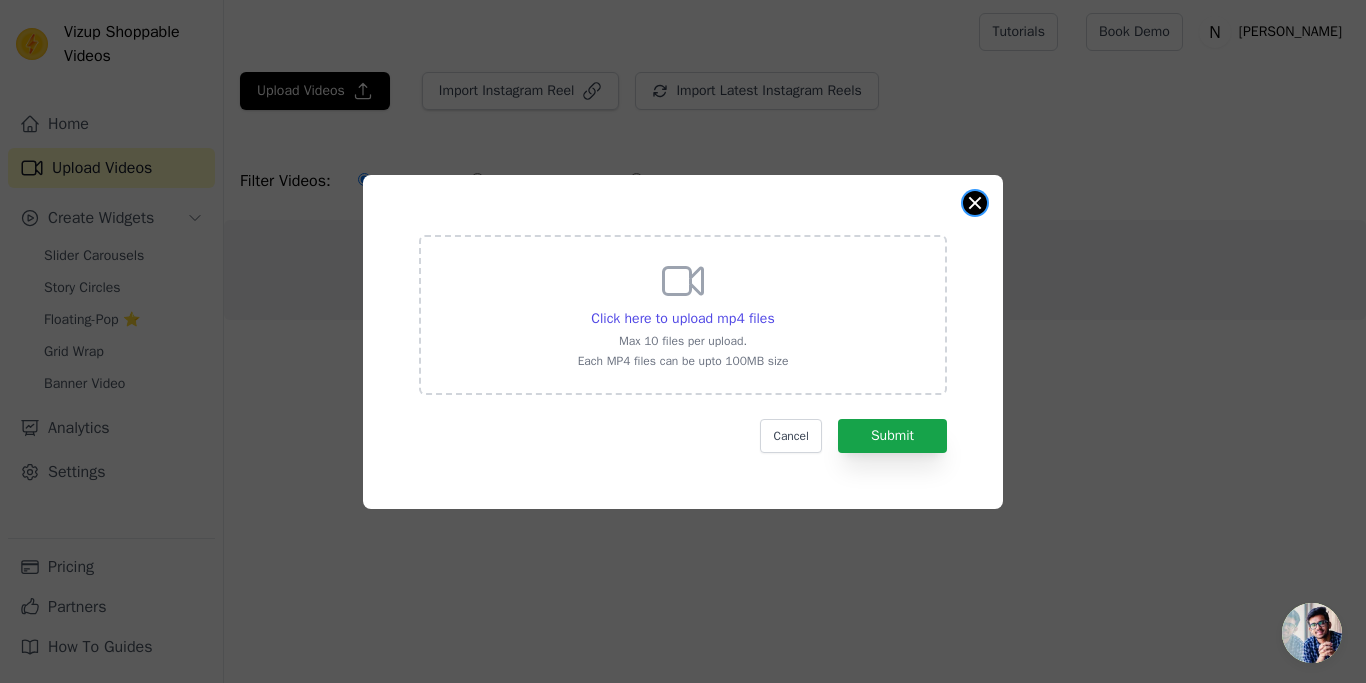 click at bounding box center [975, 203] 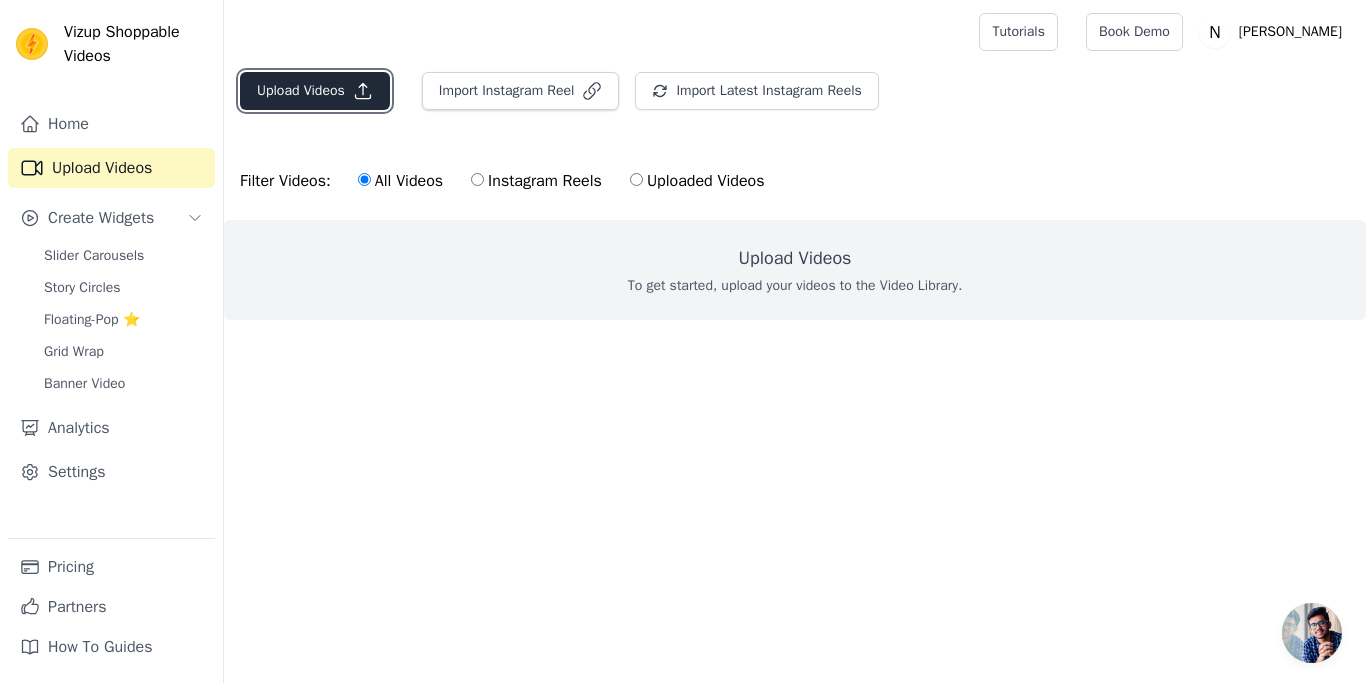 click on "Upload Videos" at bounding box center (315, 91) 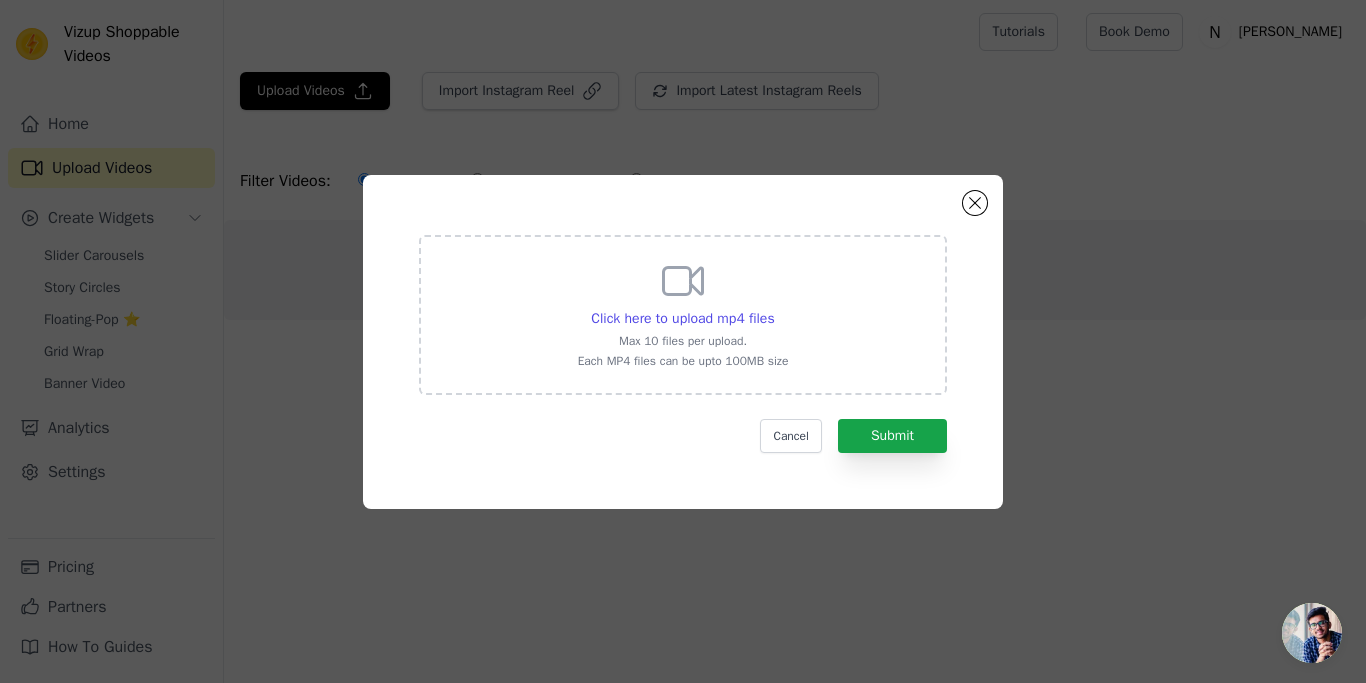 click on "Click here to upload mp4 files     Max 10 files per upload.   Each MP4 files can be upto 100MB size     Cancel   Submit" at bounding box center [683, 342] 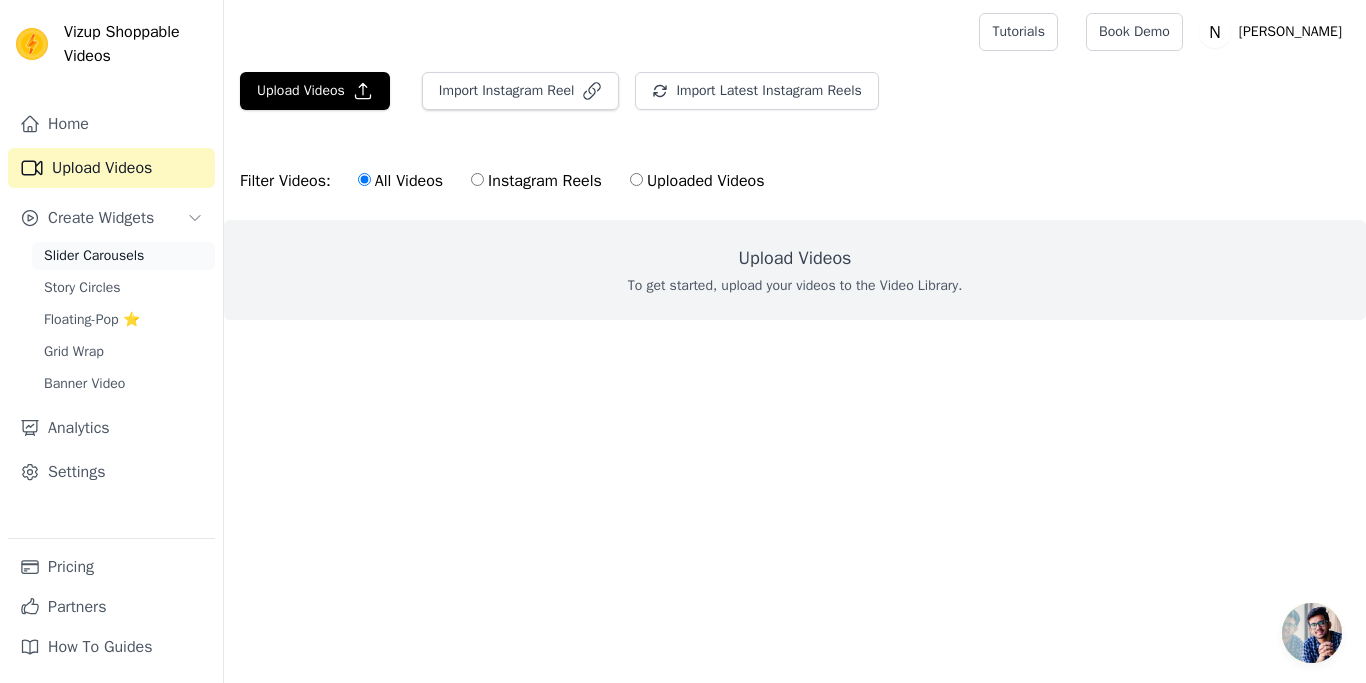 click on "Slider Carousels" at bounding box center [94, 256] 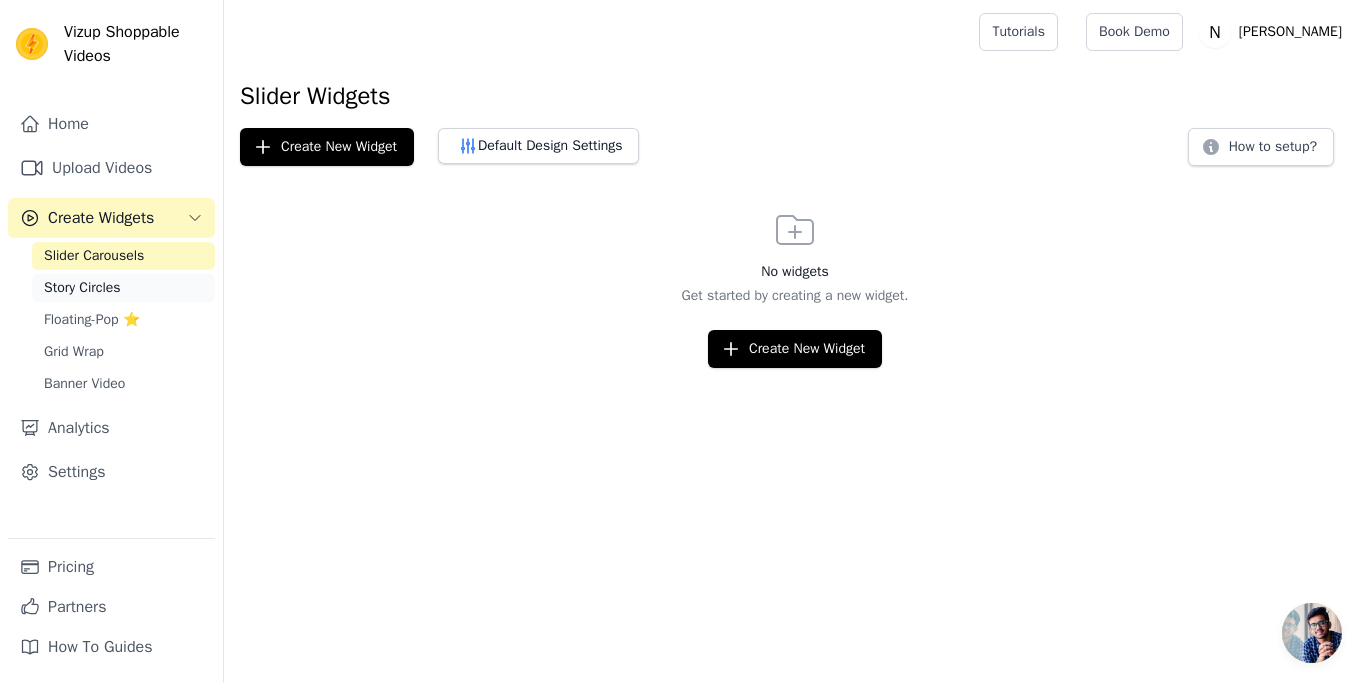 click on "Story Circles" at bounding box center [123, 288] 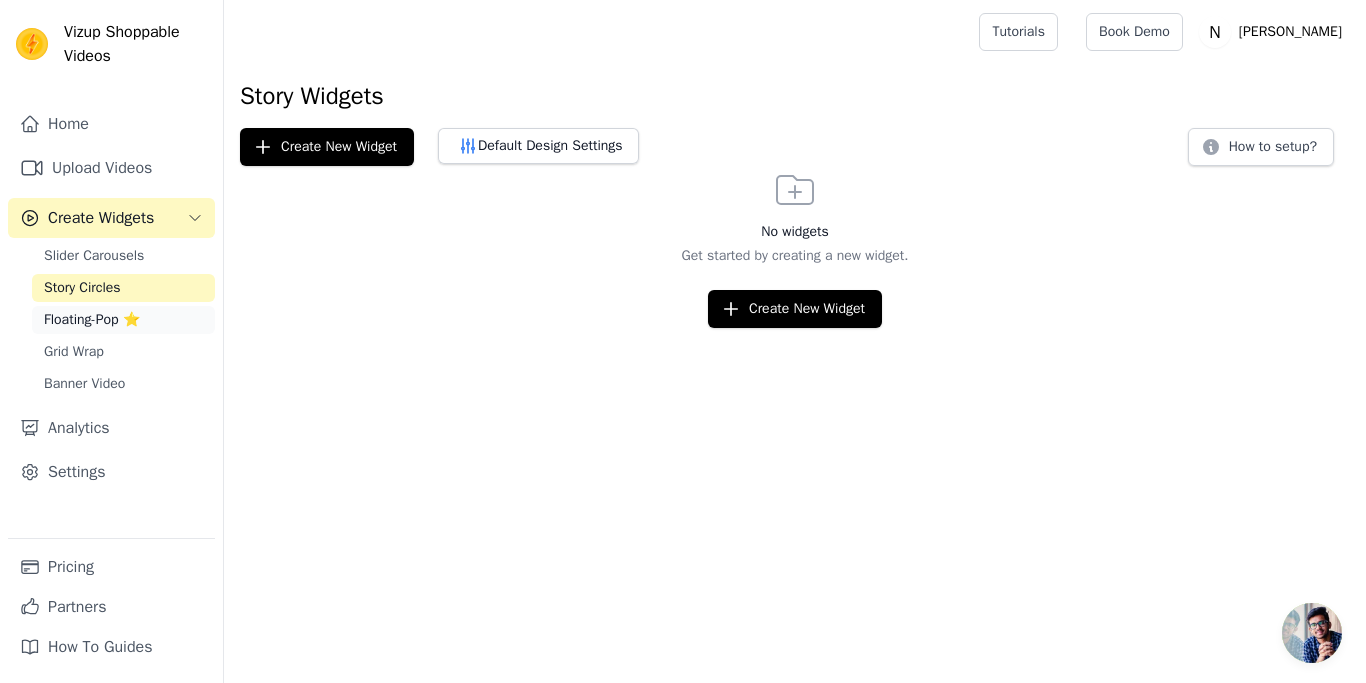click on "Floating-Pop ⭐" at bounding box center [92, 320] 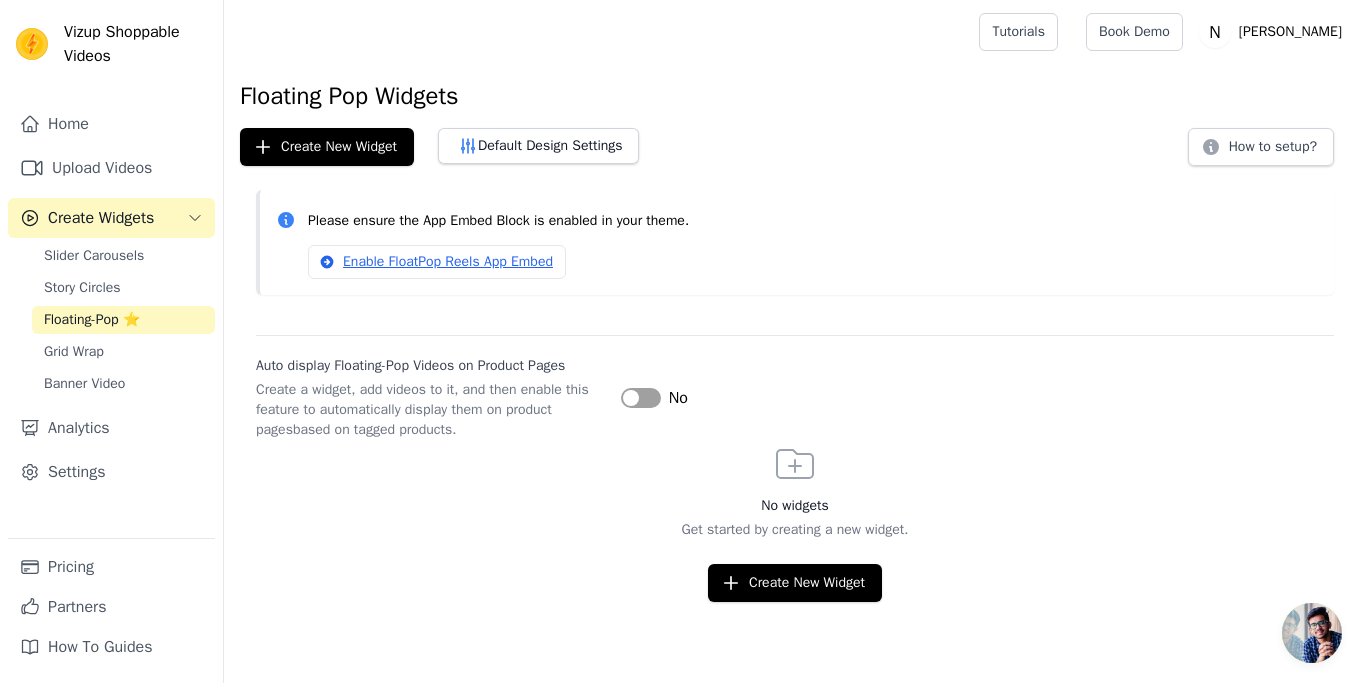 click on "Floating-Pop ⭐" at bounding box center [123, 320] 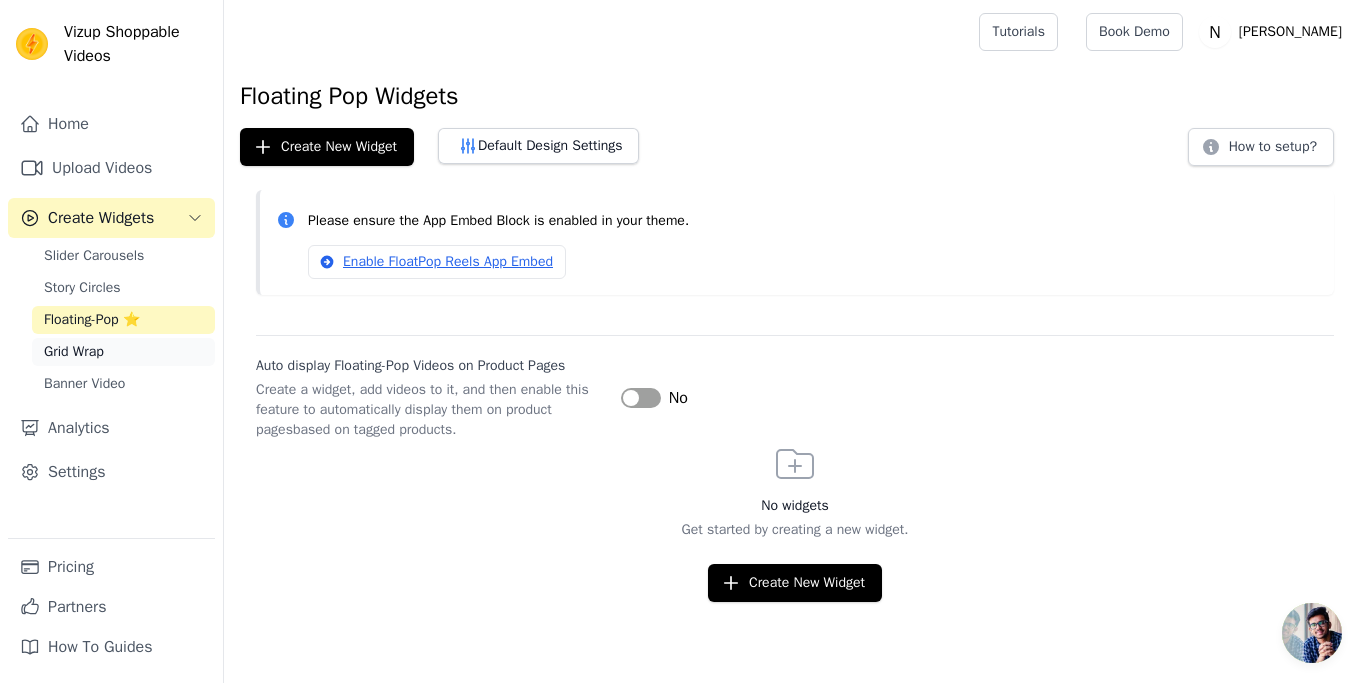 click on "Grid Wrap" at bounding box center [123, 352] 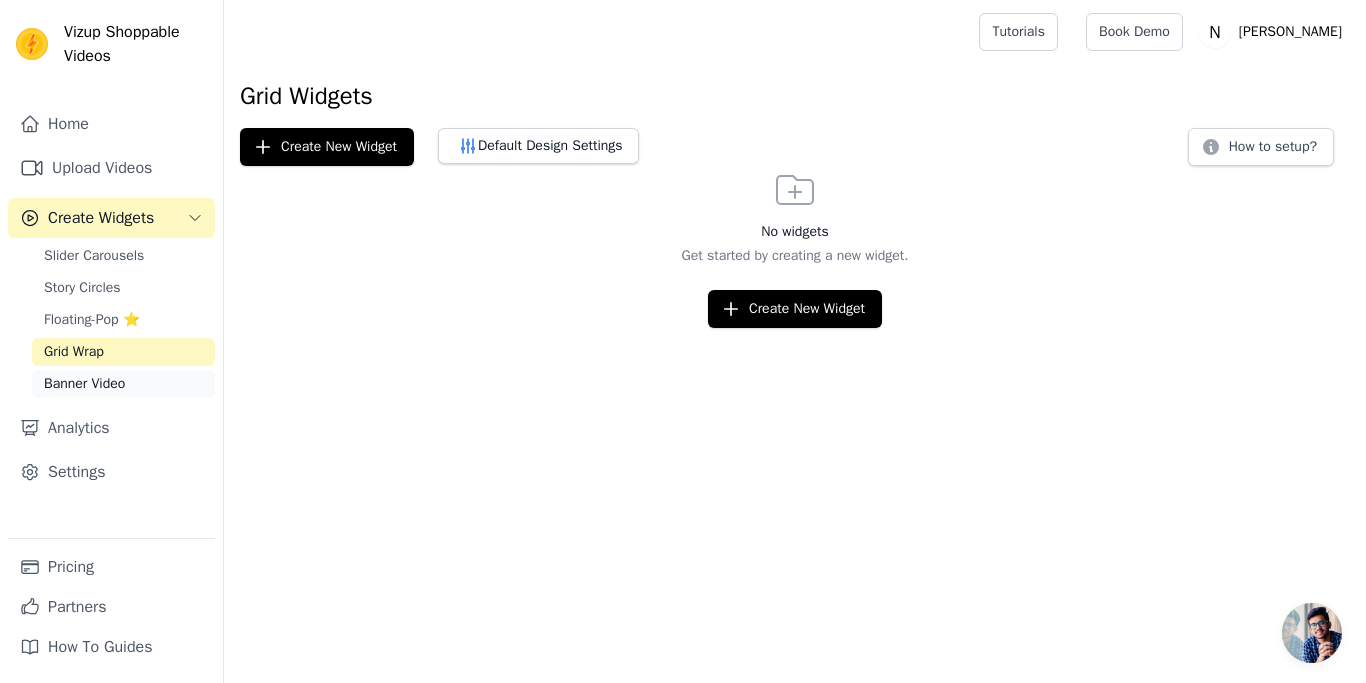 click on "Banner Video" at bounding box center [84, 384] 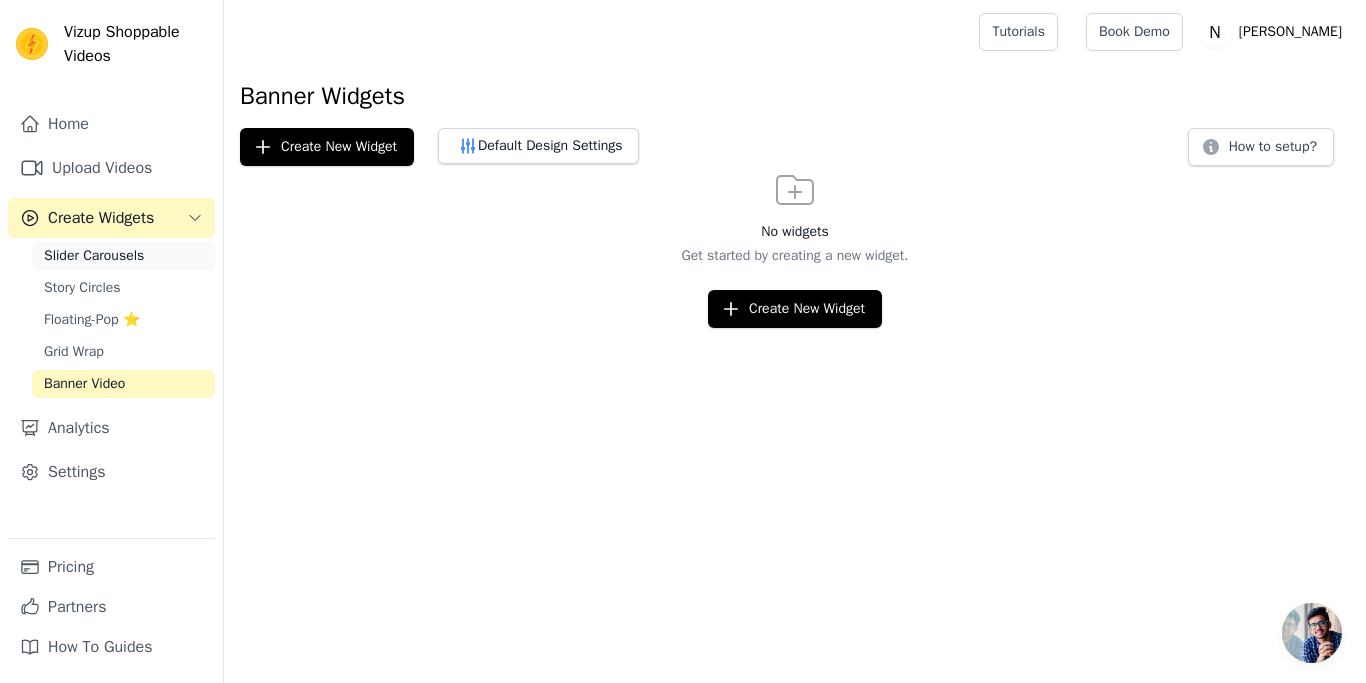 click on "Slider Carousels" at bounding box center (123, 256) 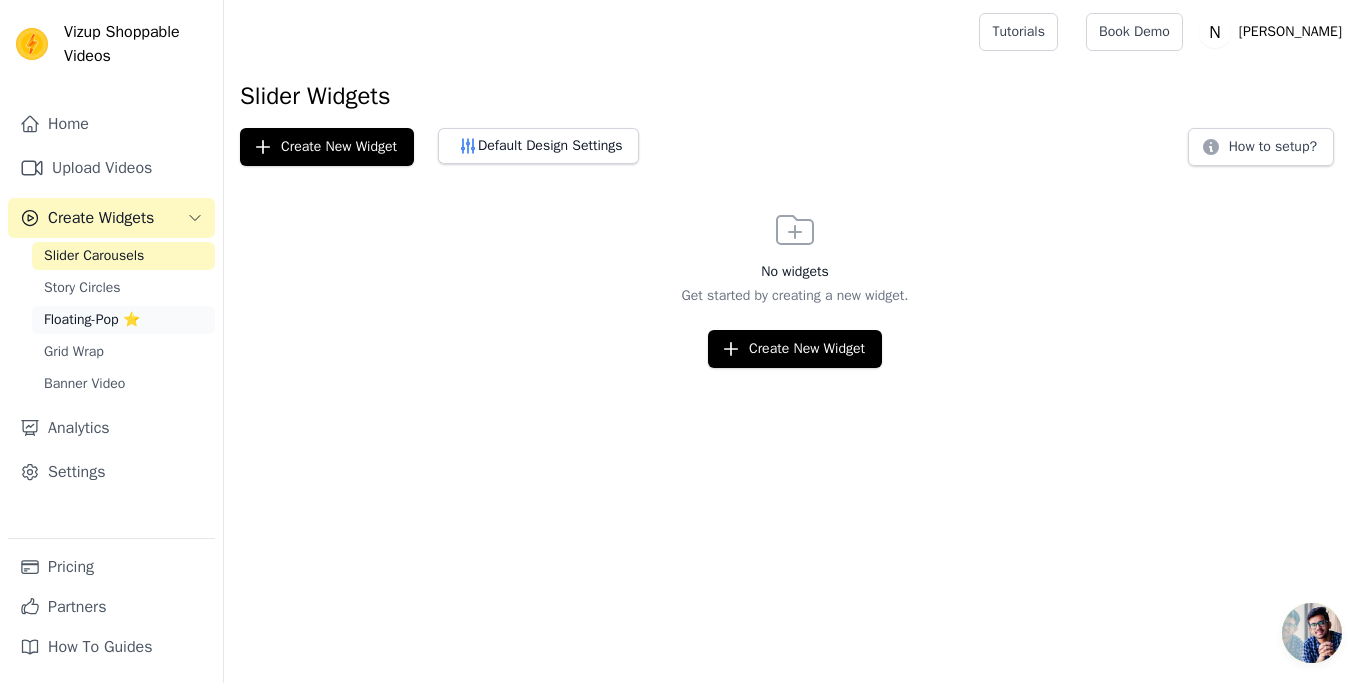 click on "Floating-Pop ⭐" at bounding box center [92, 320] 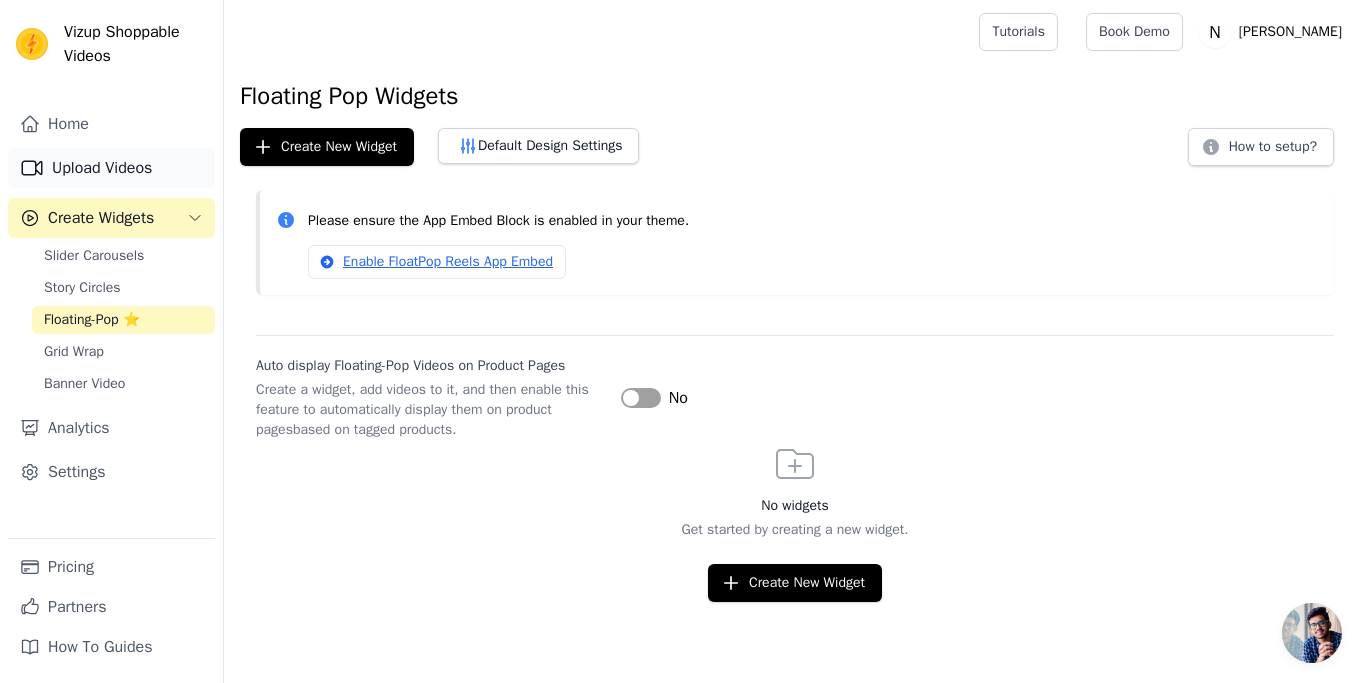 click on "Upload Videos" at bounding box center (111, 168) 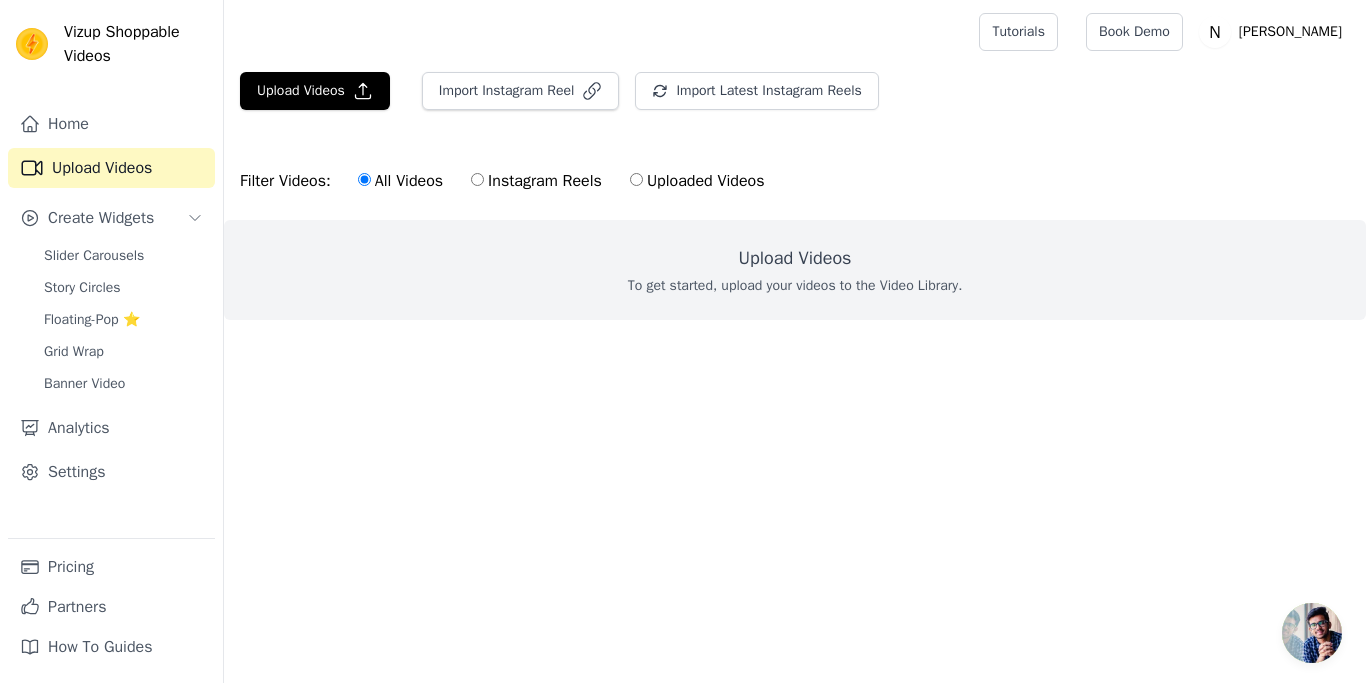 click on "Uploaded Videos" at bounding box center (636, 179) 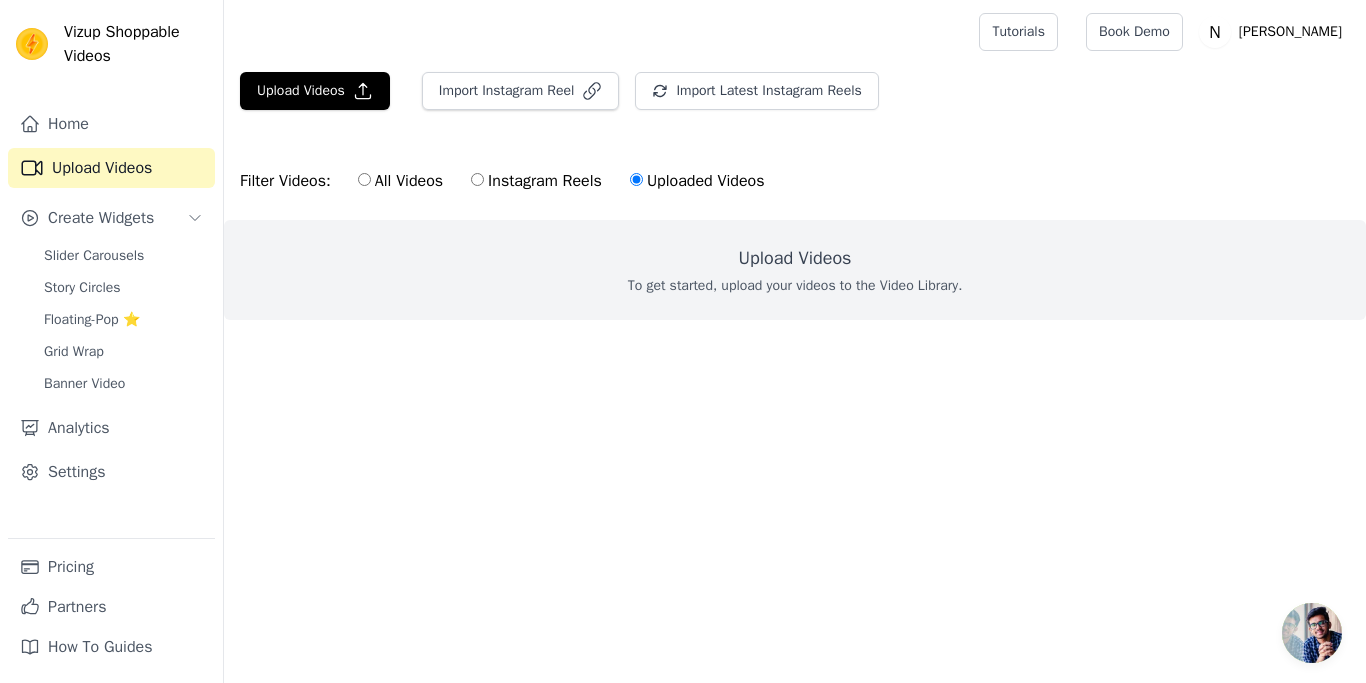 click on "All Videos
Instagram Reels
Uploaded Videos" at bounding box center (561, 181) 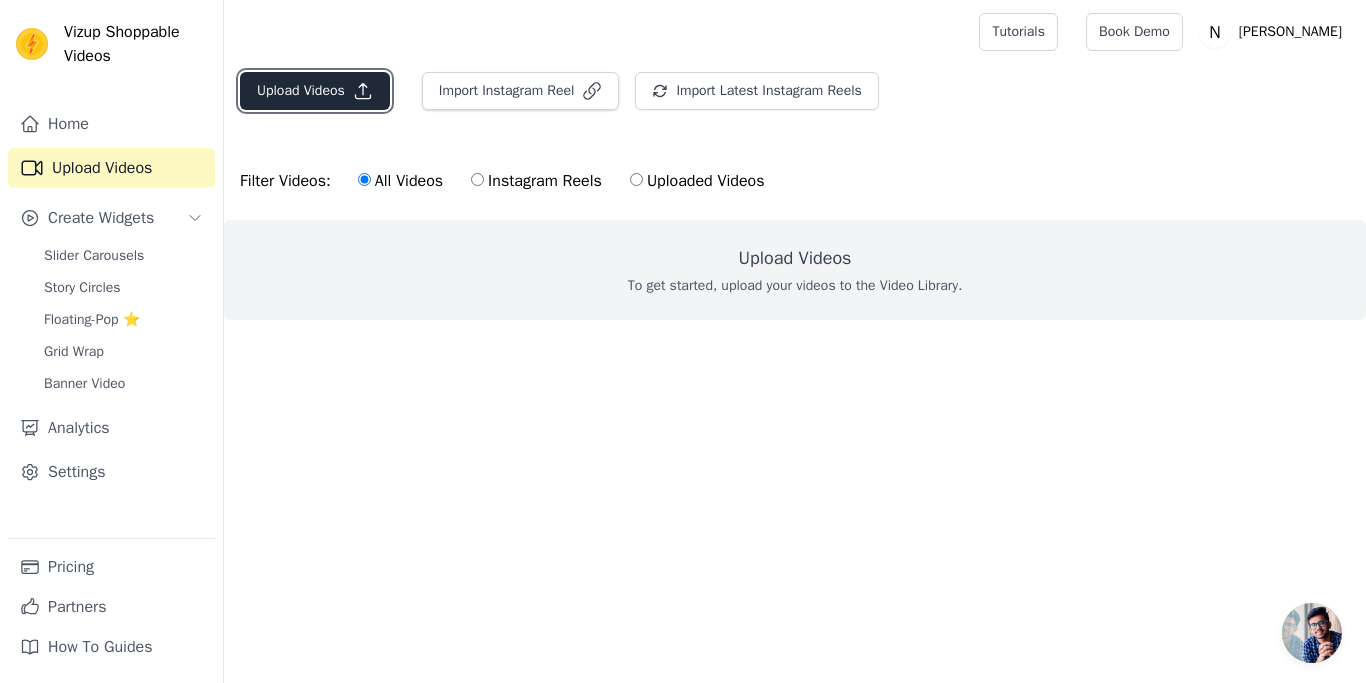 click on "Upload Videos" at bounding box center (315, 91) 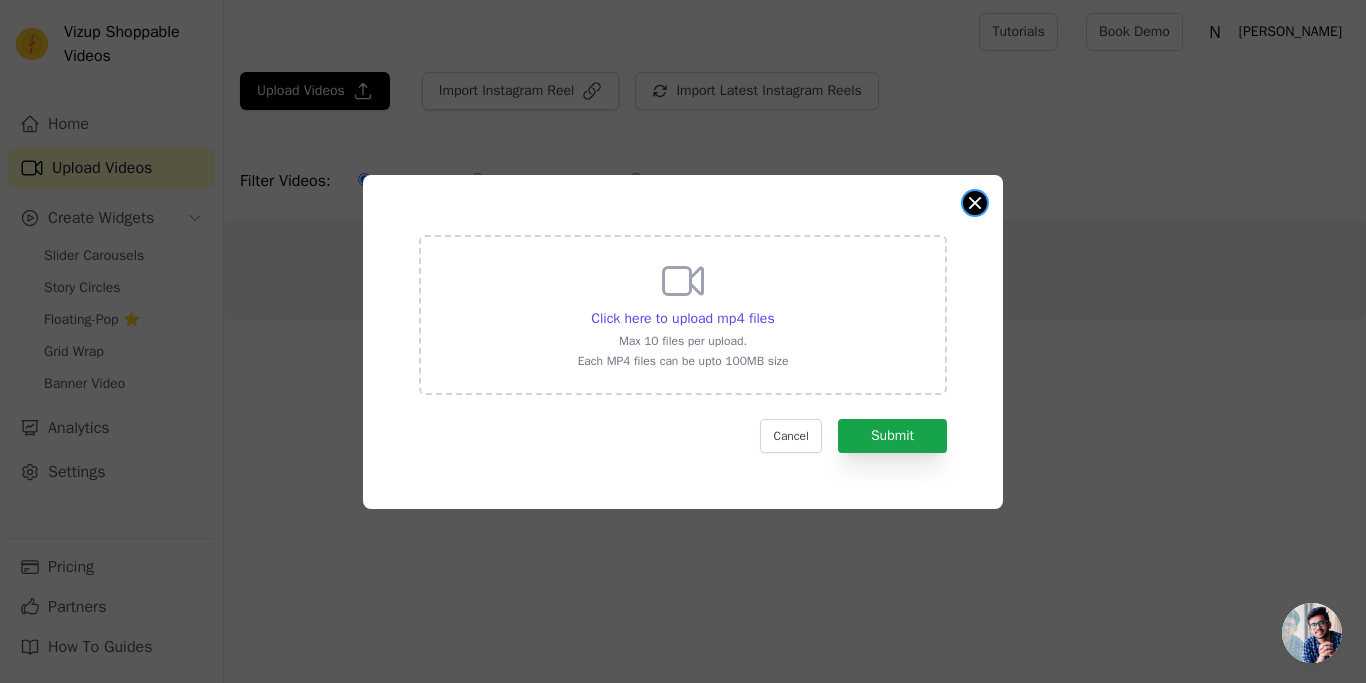 click on "Click here to upload mp4 files     Max 10 files per upload.   Each MP4 files can be upto 100MB size     Cancel   Submit" at bounding box center [683, 342] 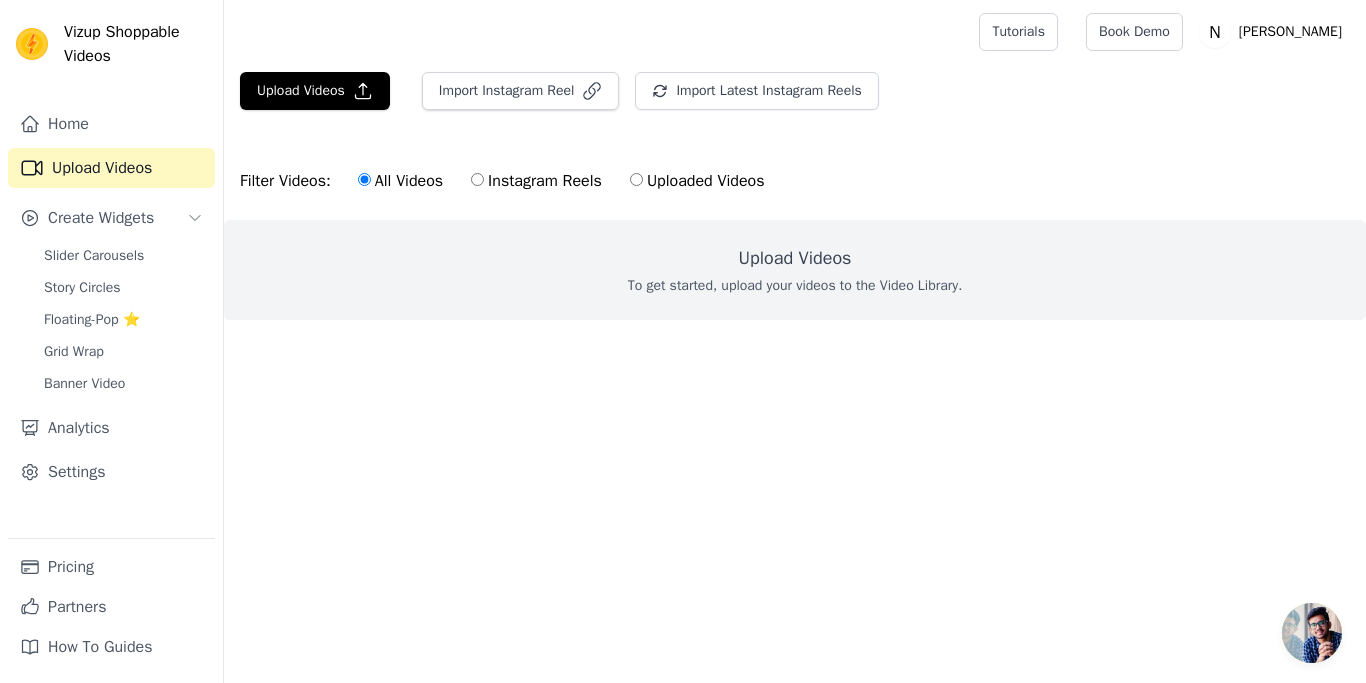 click on "Upload Videos   To get started, upload your videos to the Video Library." at bounding box center (795, 270) 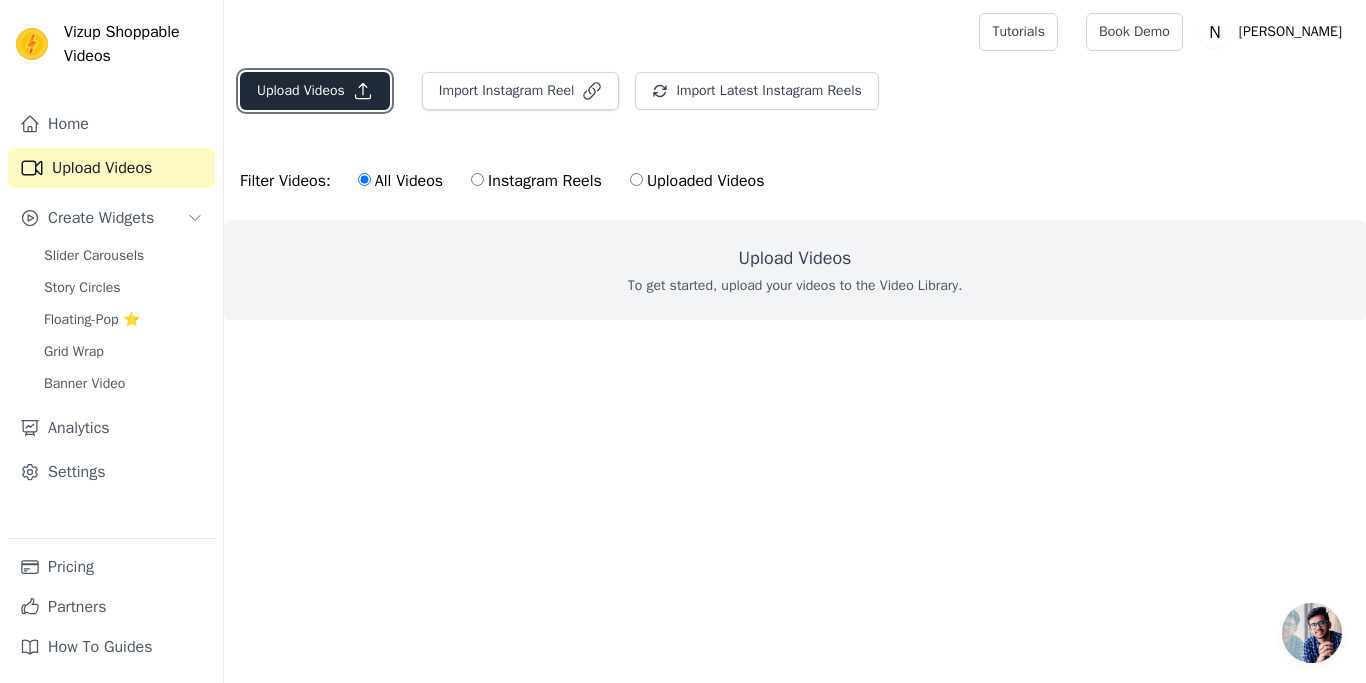 click on "Upload Videos" at bounding box center [315, 91] 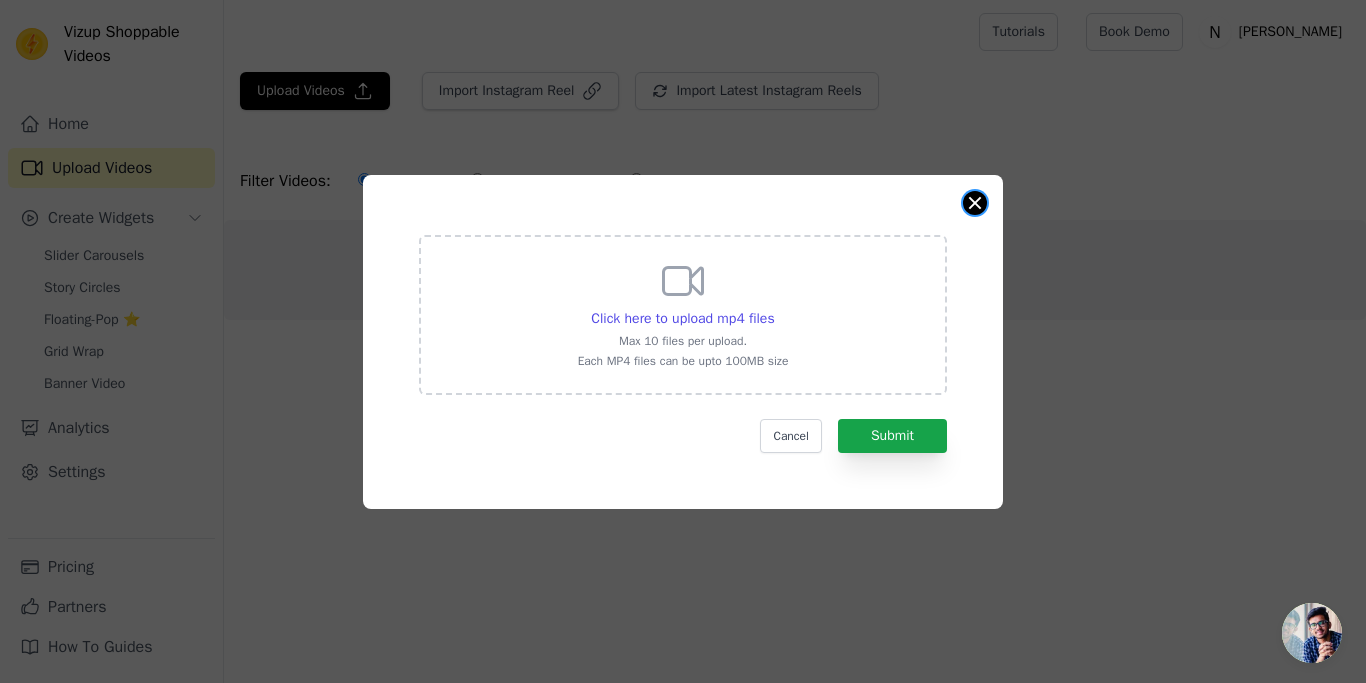 click at bounding box center (975, 203) 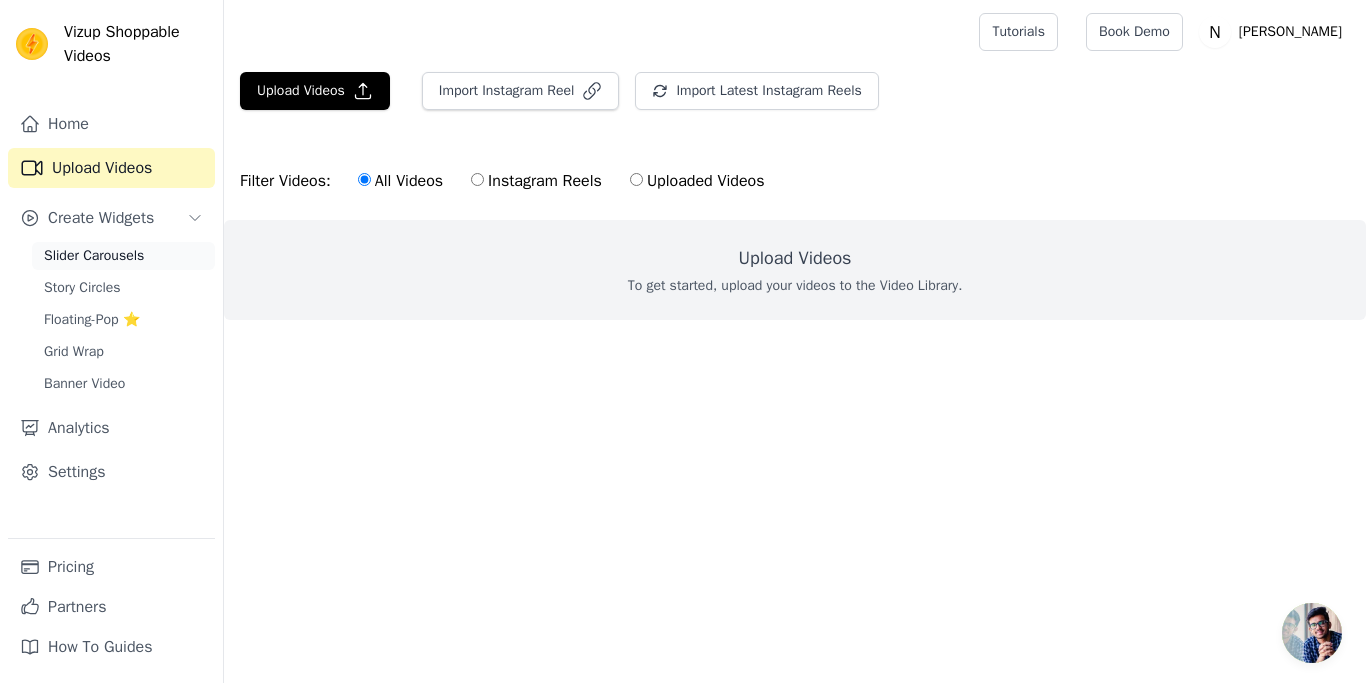 click on "Slider Carousels" at bounding box center [123, 256] 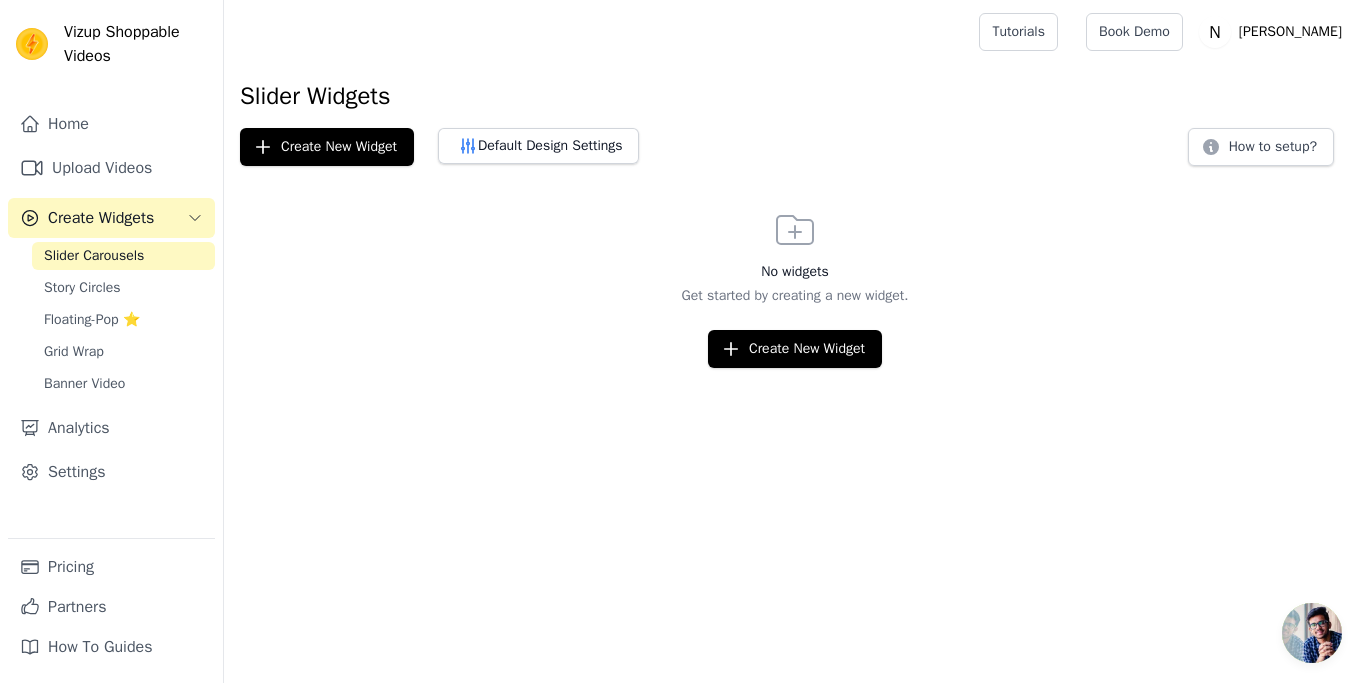 click on "Vizup Shoppable Videos
Home
Upload Videos       Create Widgets     Slider Carousels   Story Circles   Floating-Pop ⭐   Grid Wrap   Banner Video
Analytics
Settings
Pricing
Partners
How To Guides   Open sidebar       Tutorials     Book Demo   Open user menu" at bounding box center (683, 184) 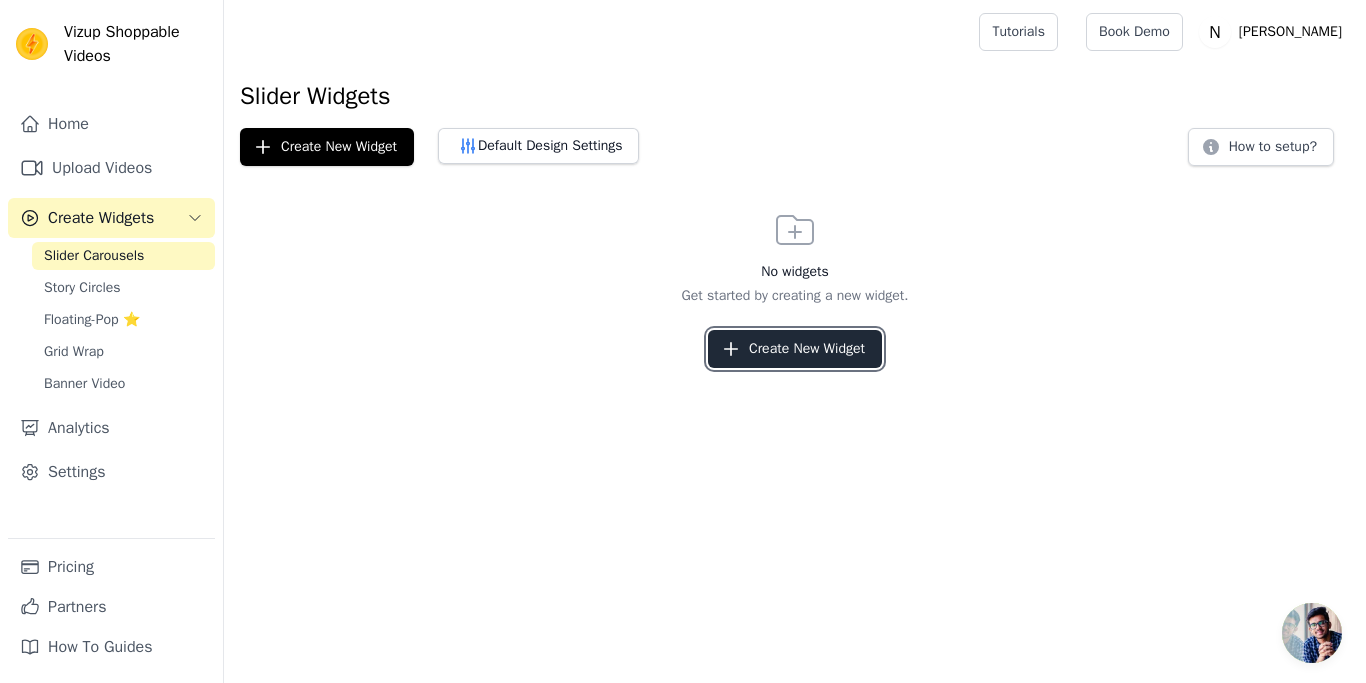 click on "Create New Widget" at bounding box center [795, 349] 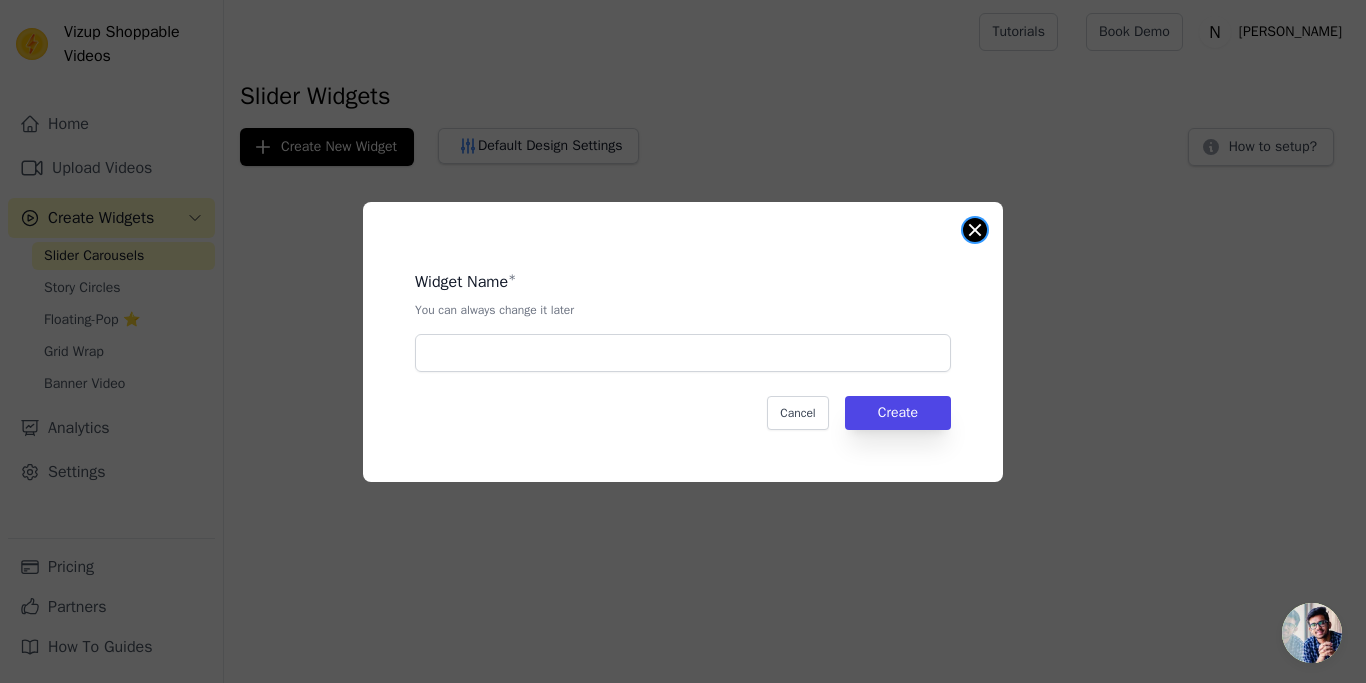click at bounding box center [975, 230] 